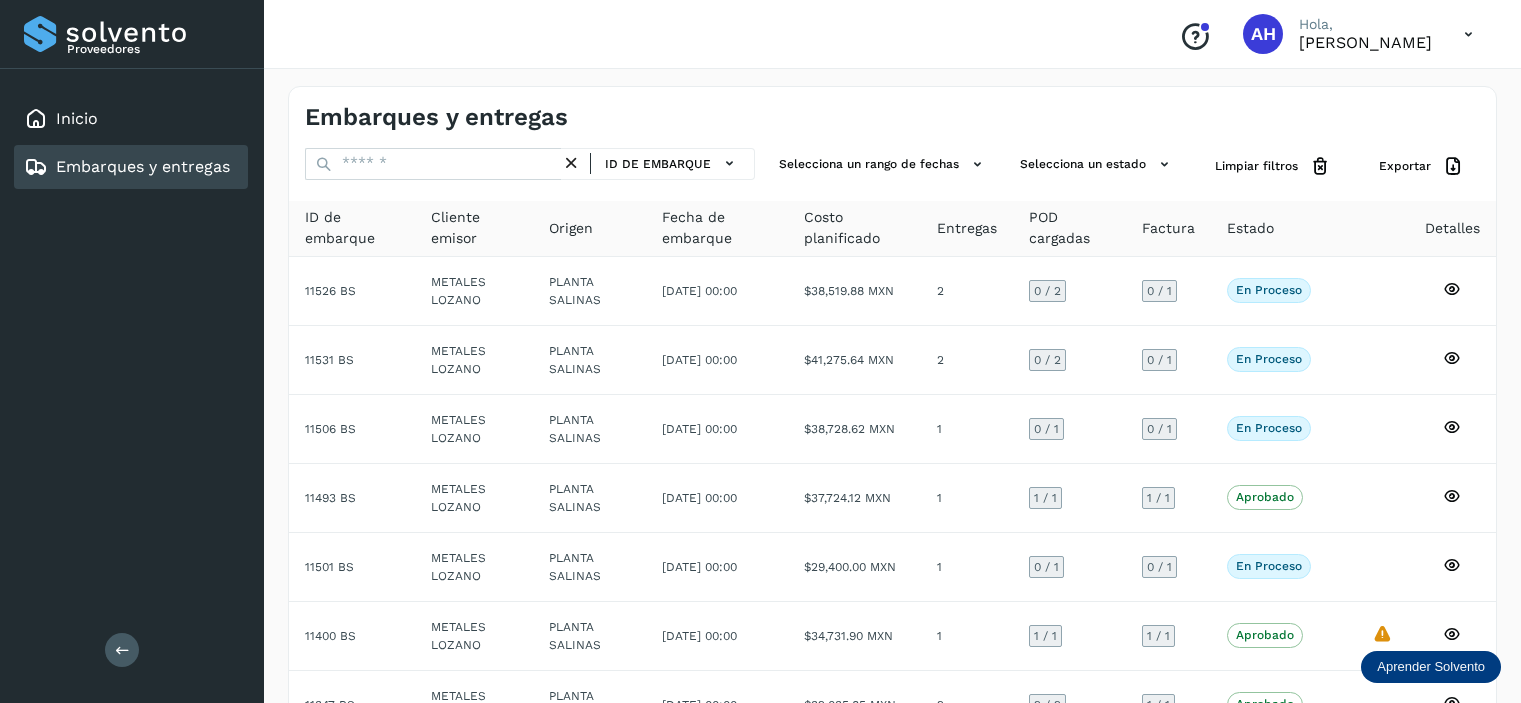 scroll, scrollTop: 336, scrollLeft: 0, axis: vertical 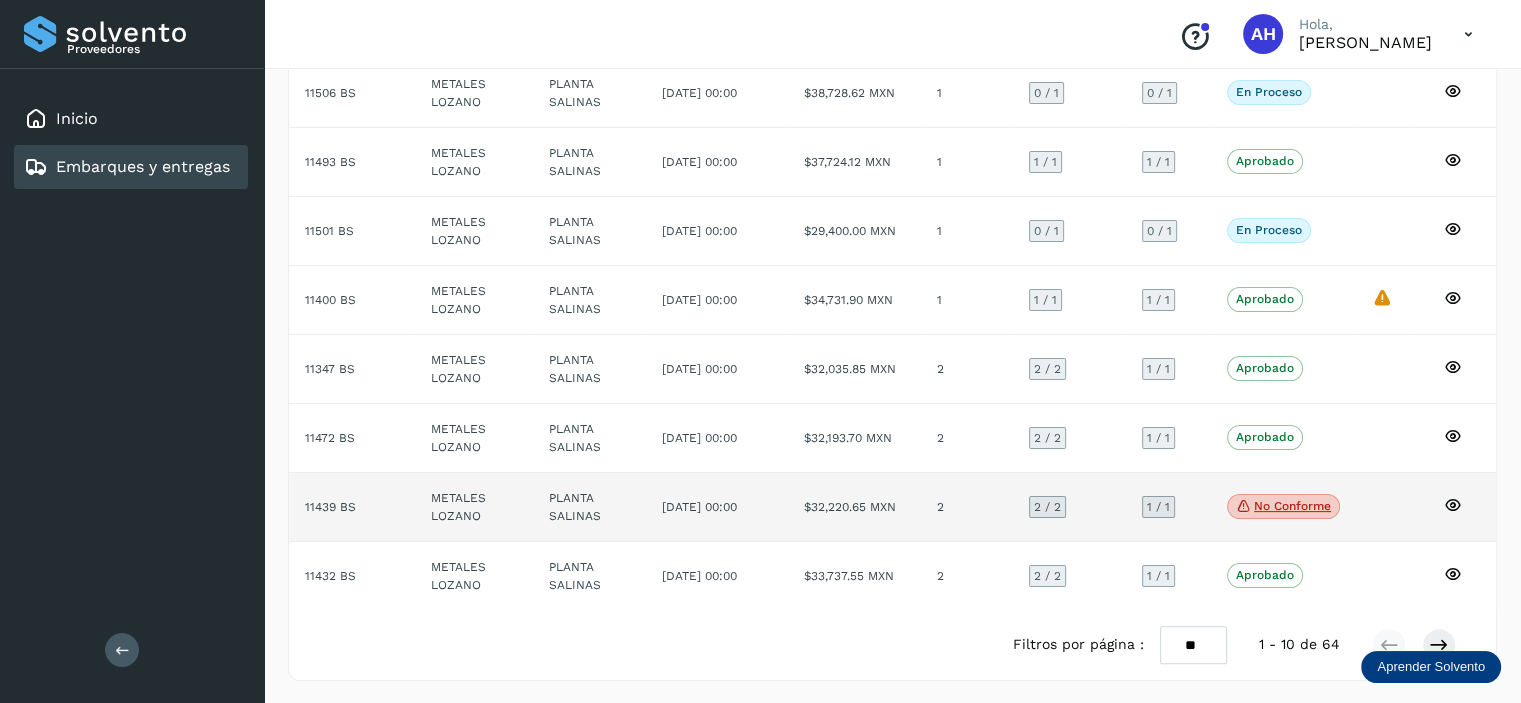 click on "11439 BS" 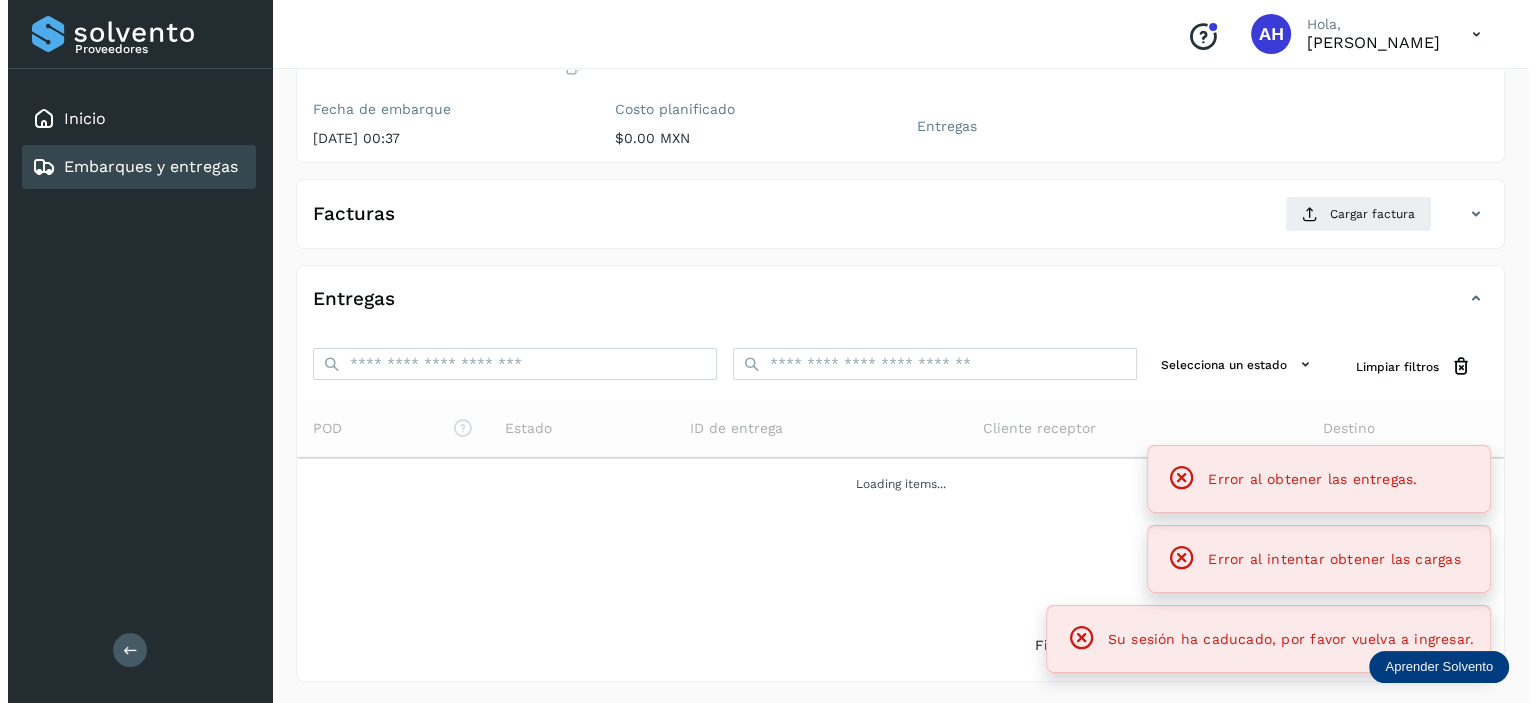scroll, scrollTop: 0, scrollLeft: 0, axis: both 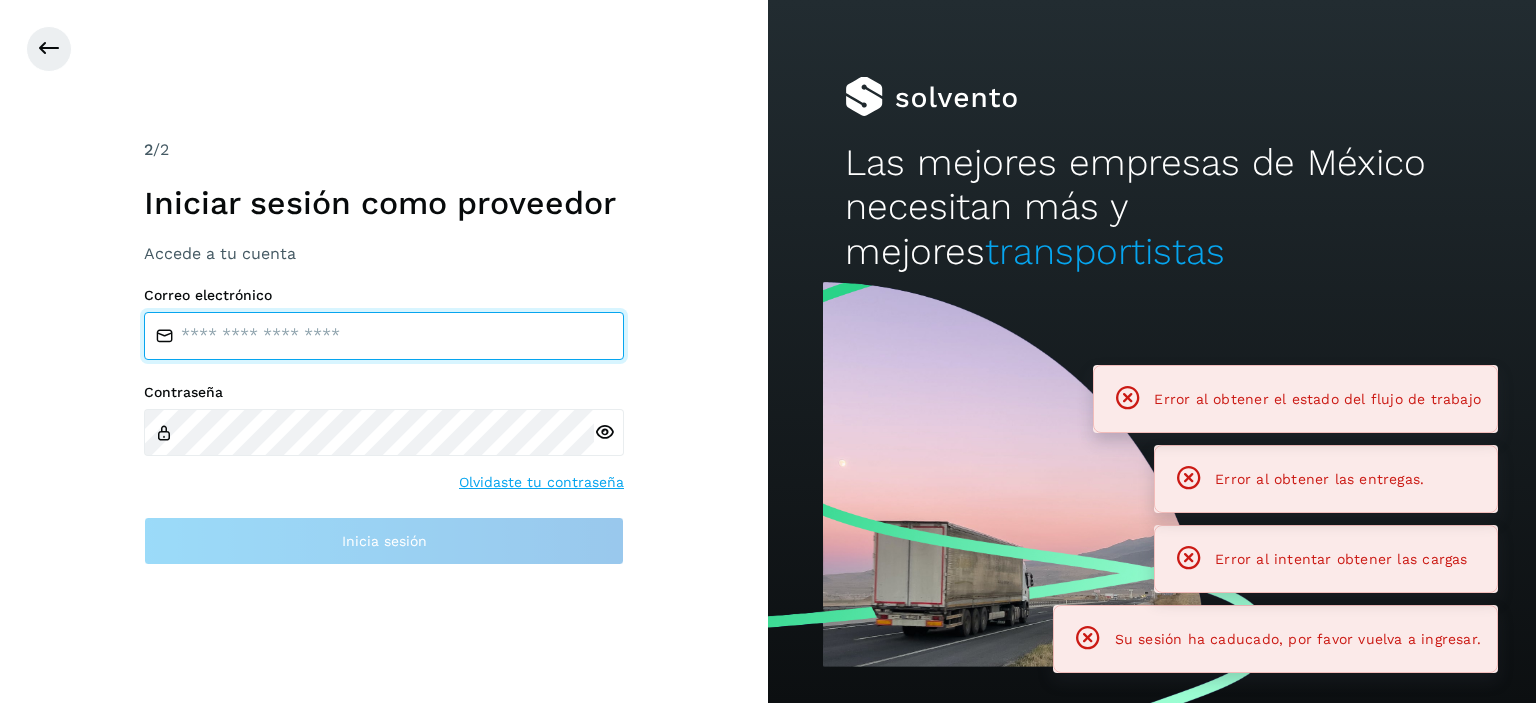 click at bounding box center (384, 336) 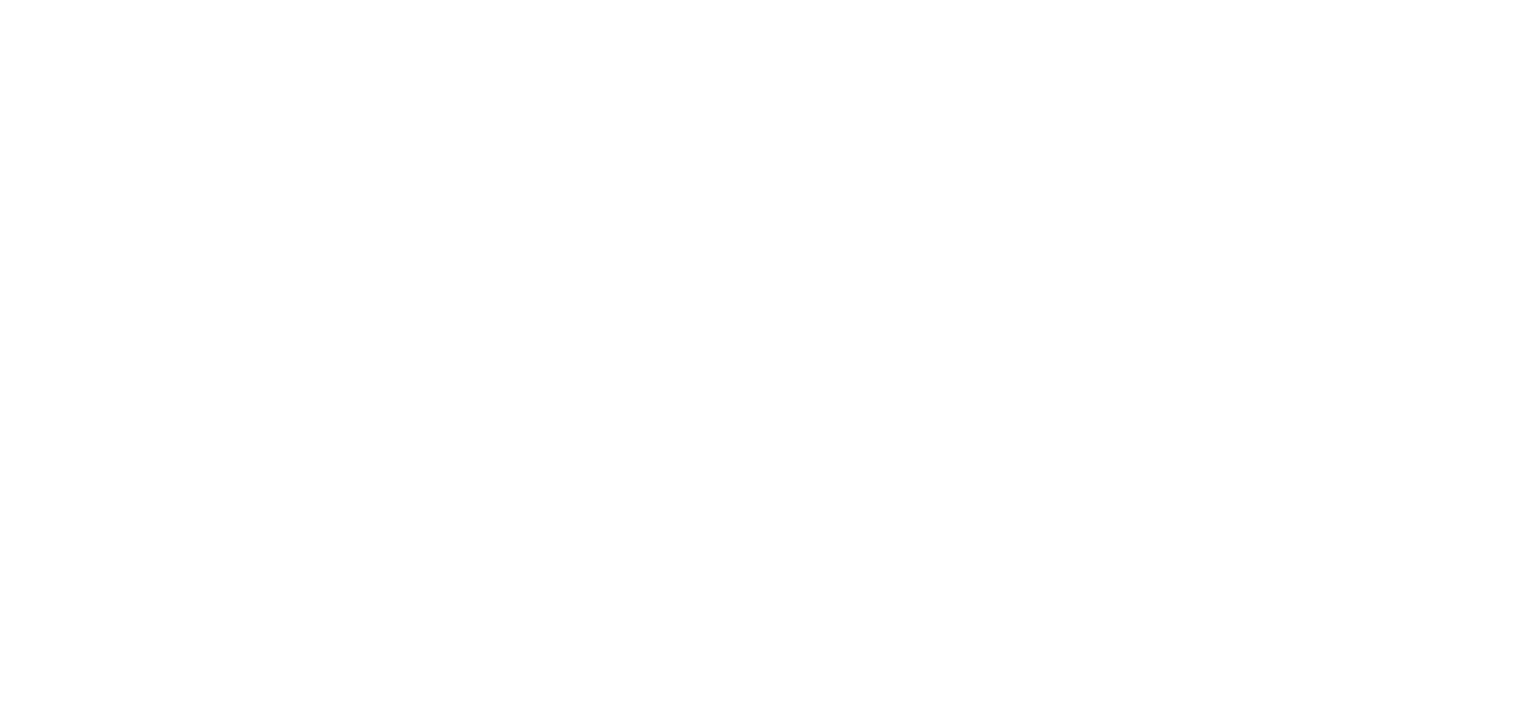 scroll, scrollTop: 0, scrollLeft: 0, axis: both 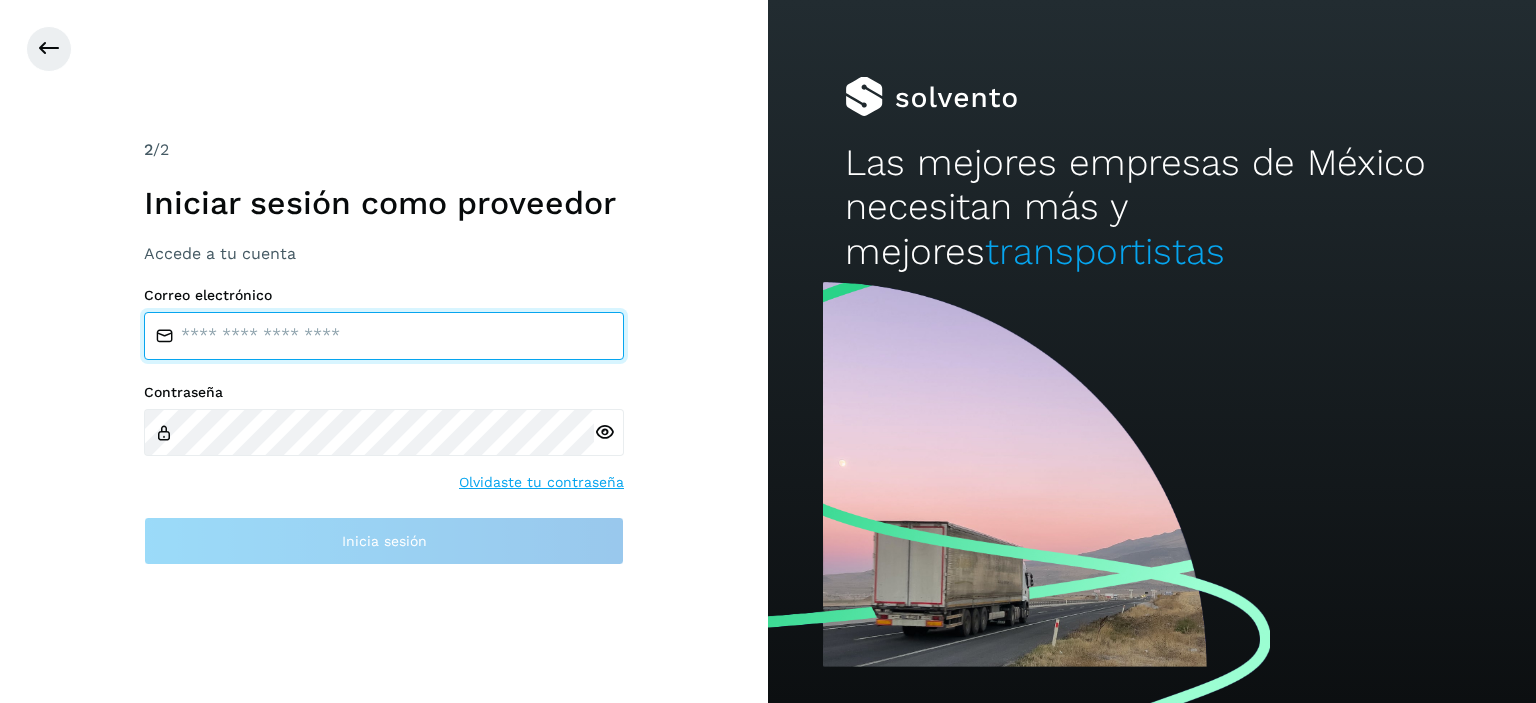 click at bounding box center (384, 336) 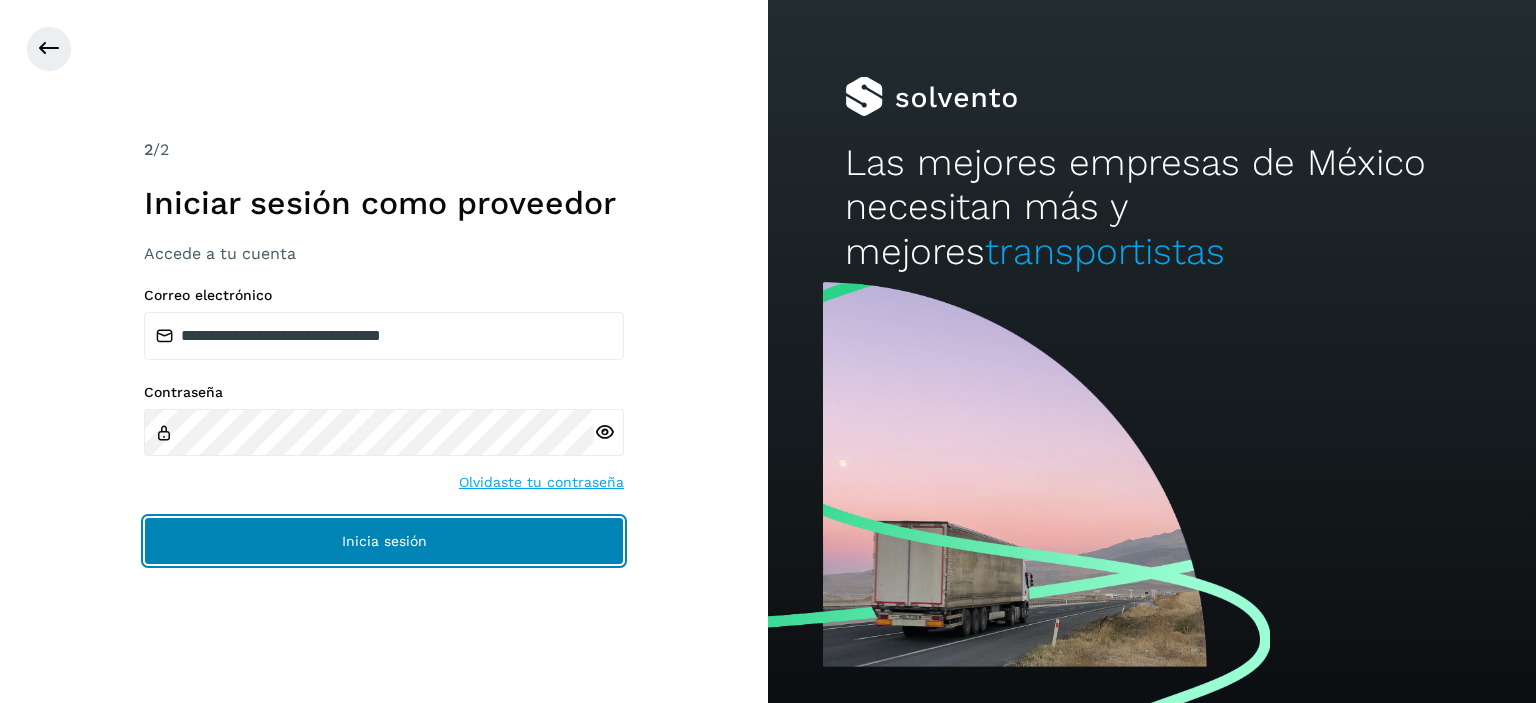 click on "Inicia sesión" 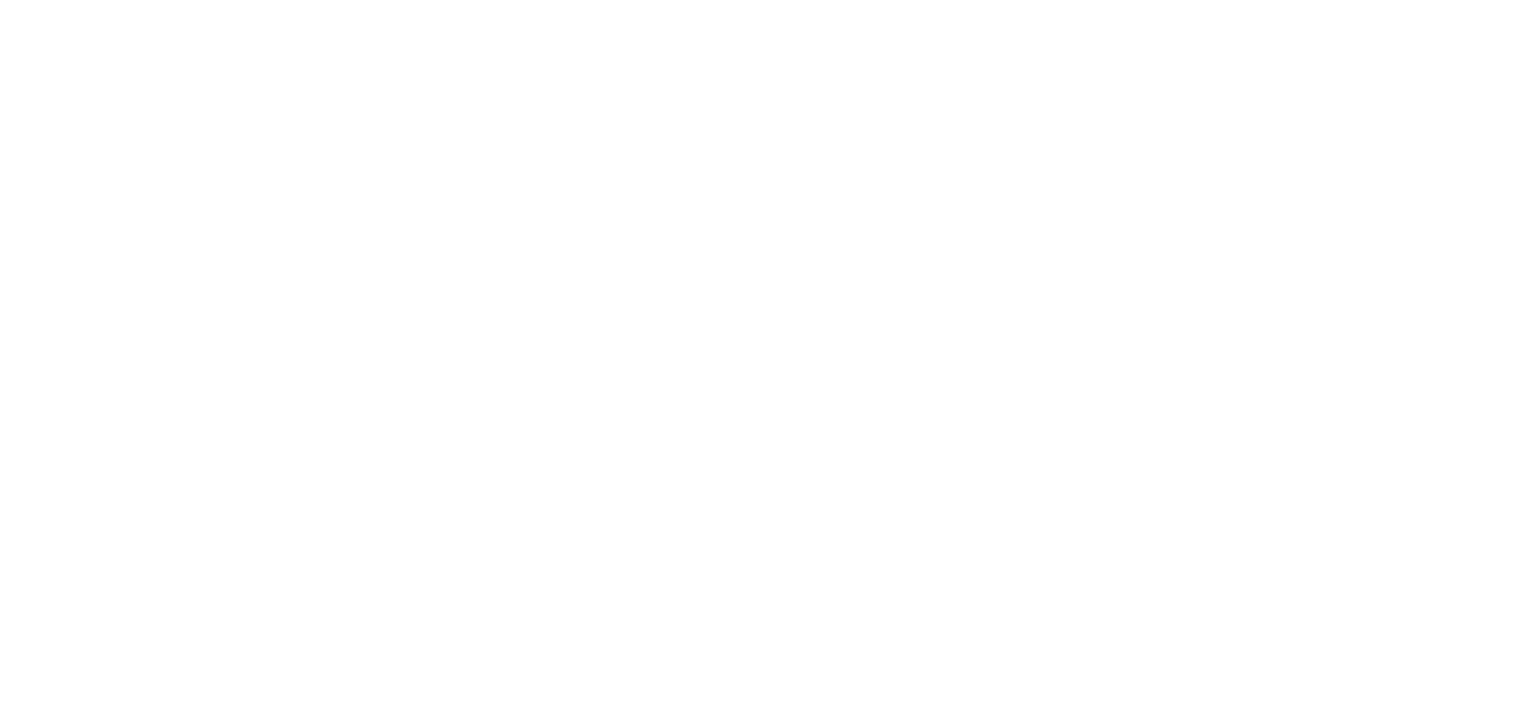 scroll, scrollTop: 0, scrollLeft: 0, axis: both 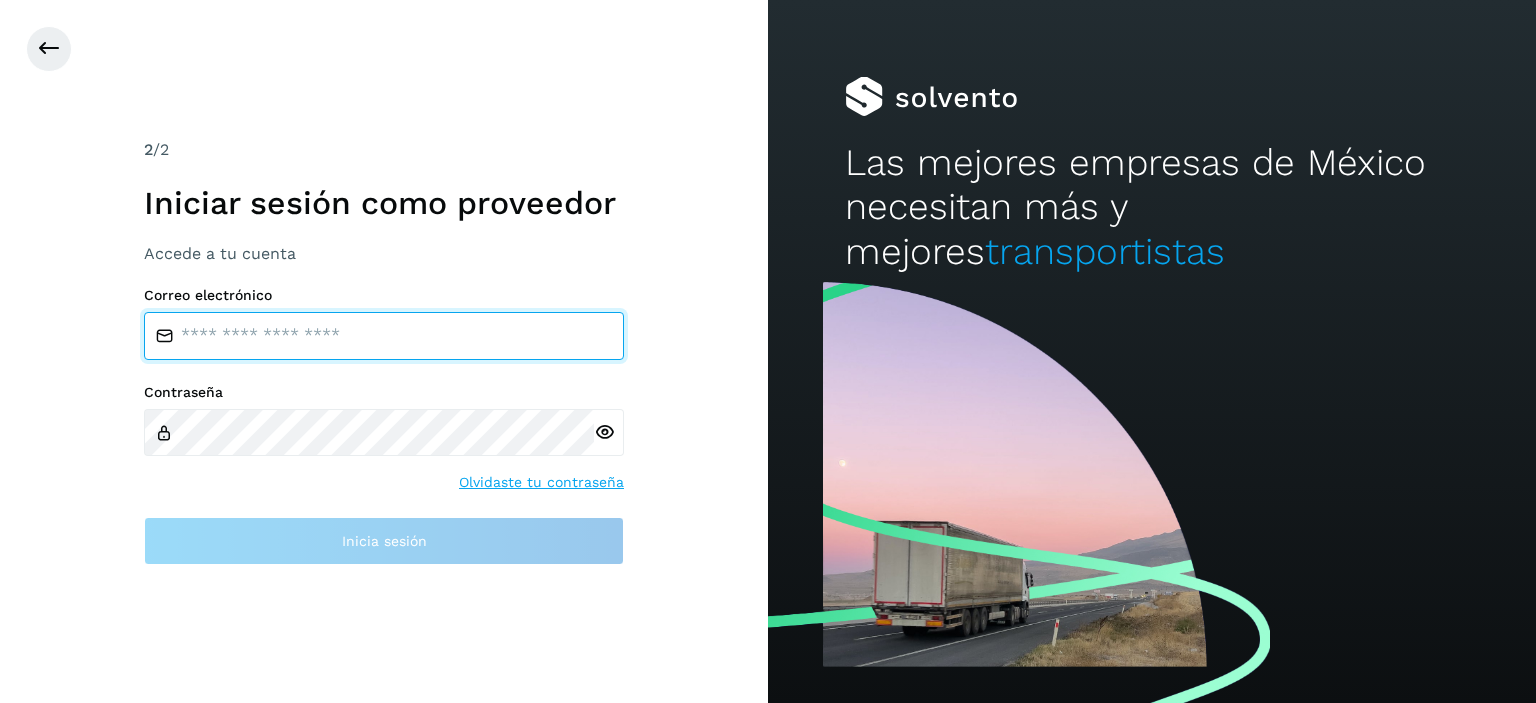 drag, startPoint x: 408, startPoint y: 331, endPoint x: 280, endPoint y: 327, distance: 128.06248 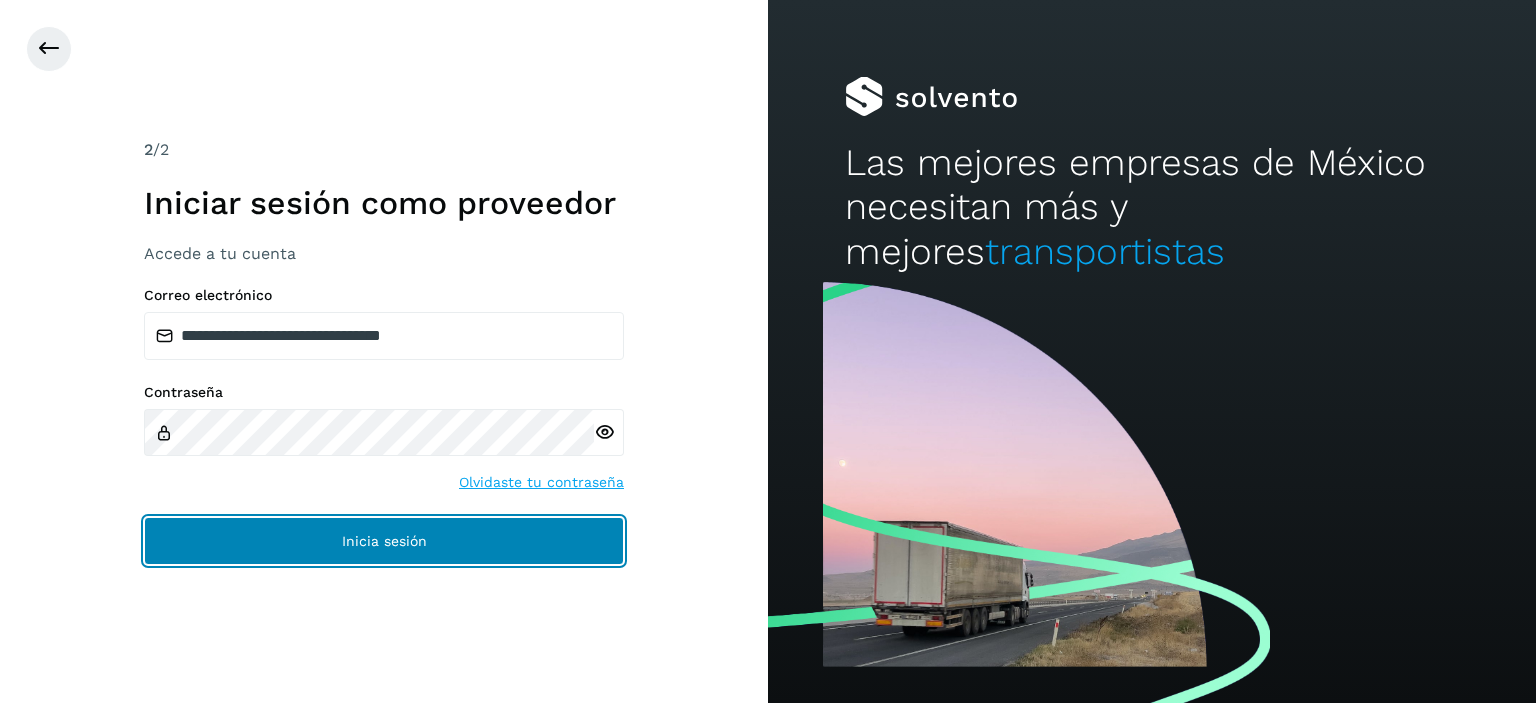 click on "Inicia sesión" at bounding box center (384, 541) 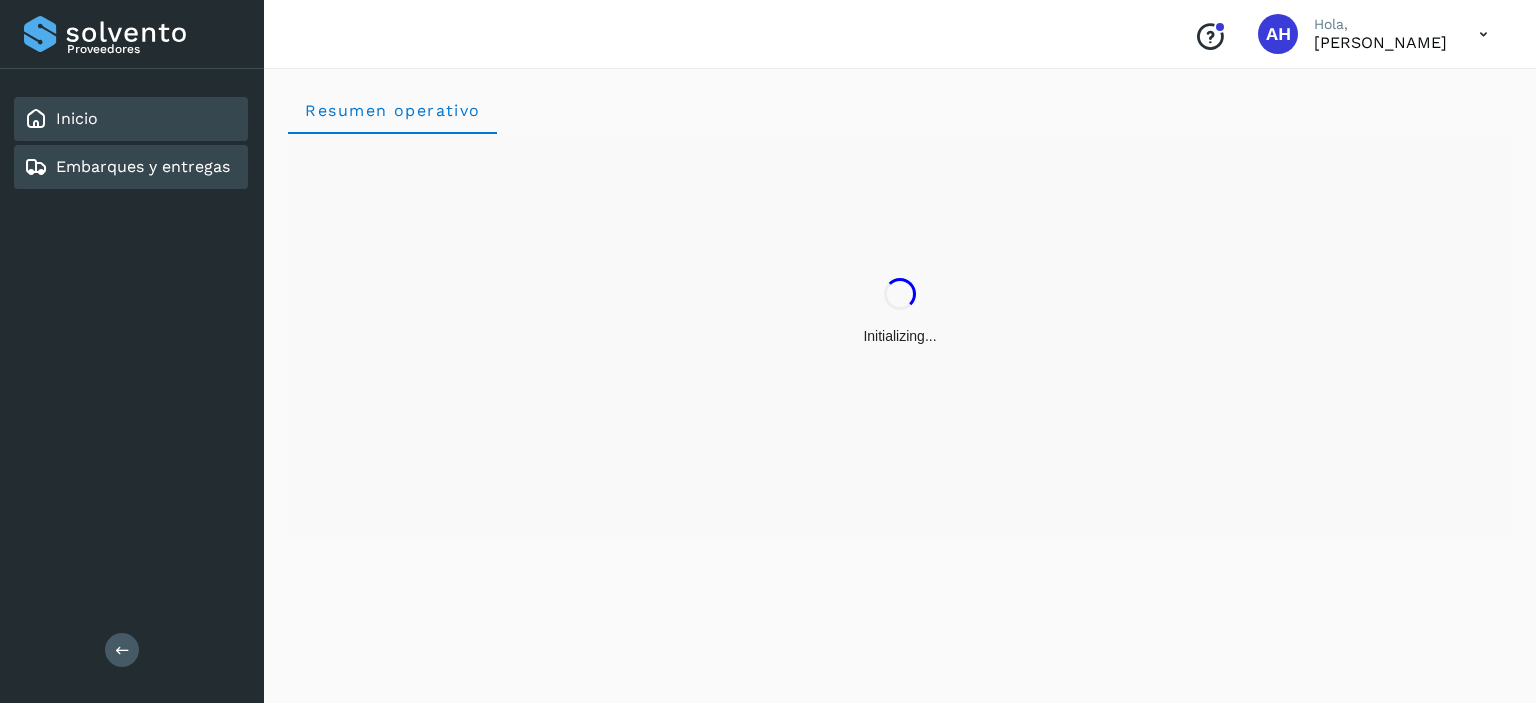 click on "Embarques y entregas" at bounding box center (143, 166) 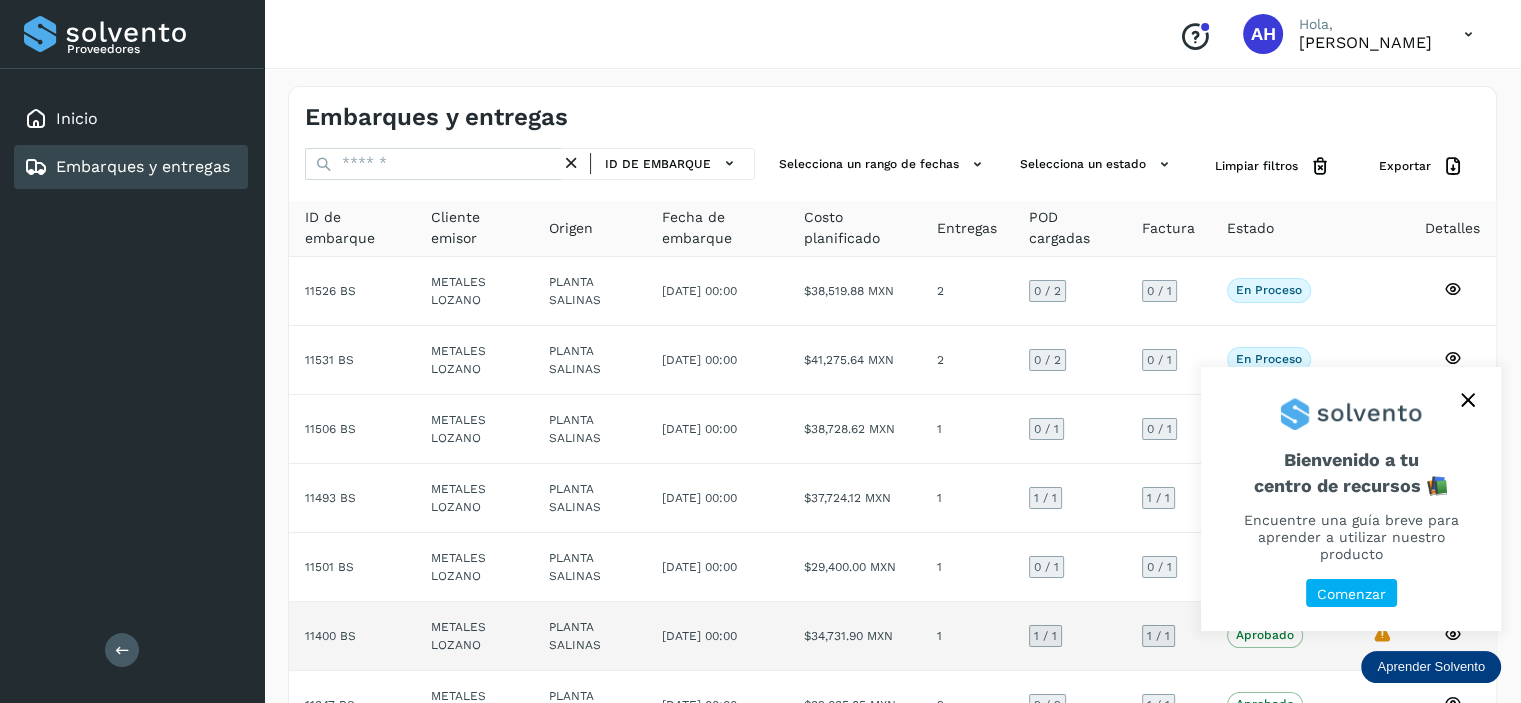 scroll, scrollTop: 336, scrollLeft: 0, axis: vertical 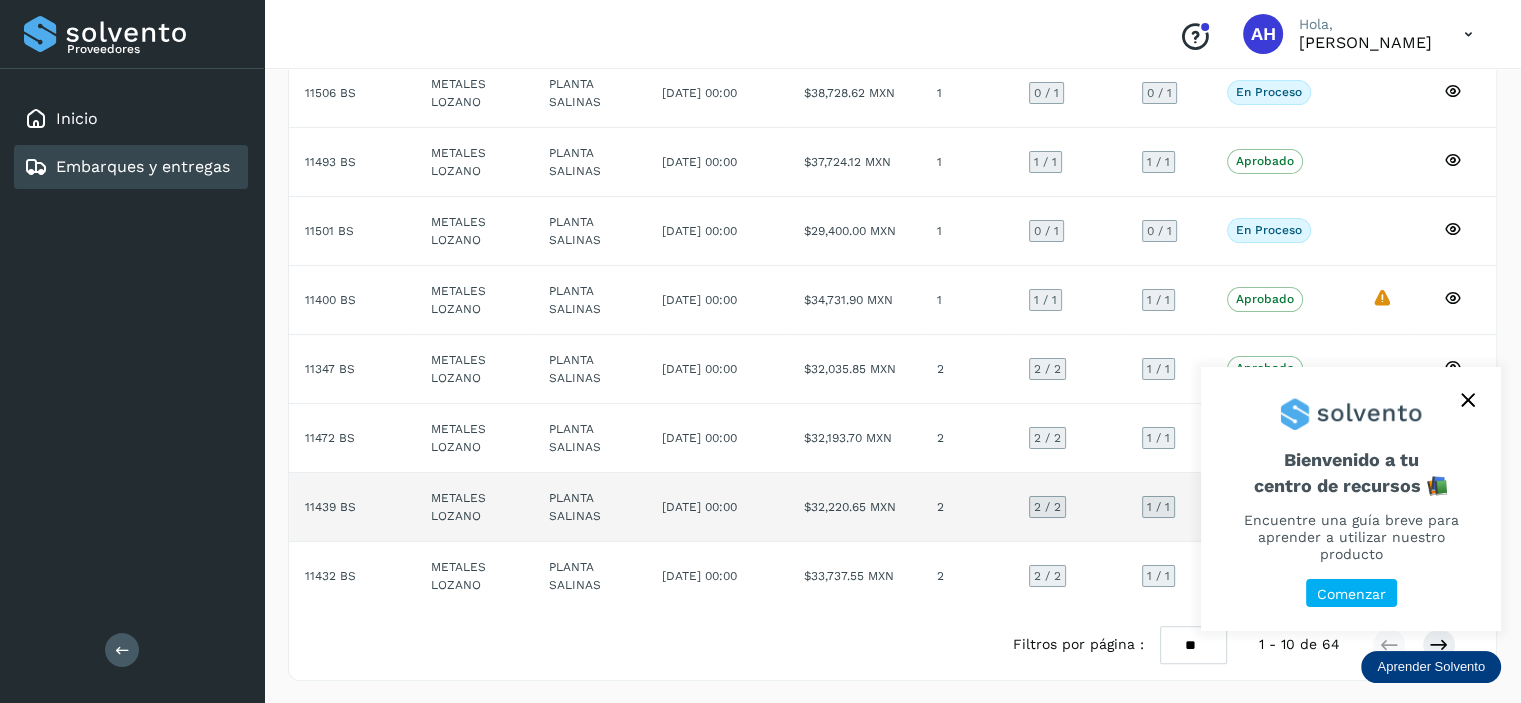 click on "11439 BS" 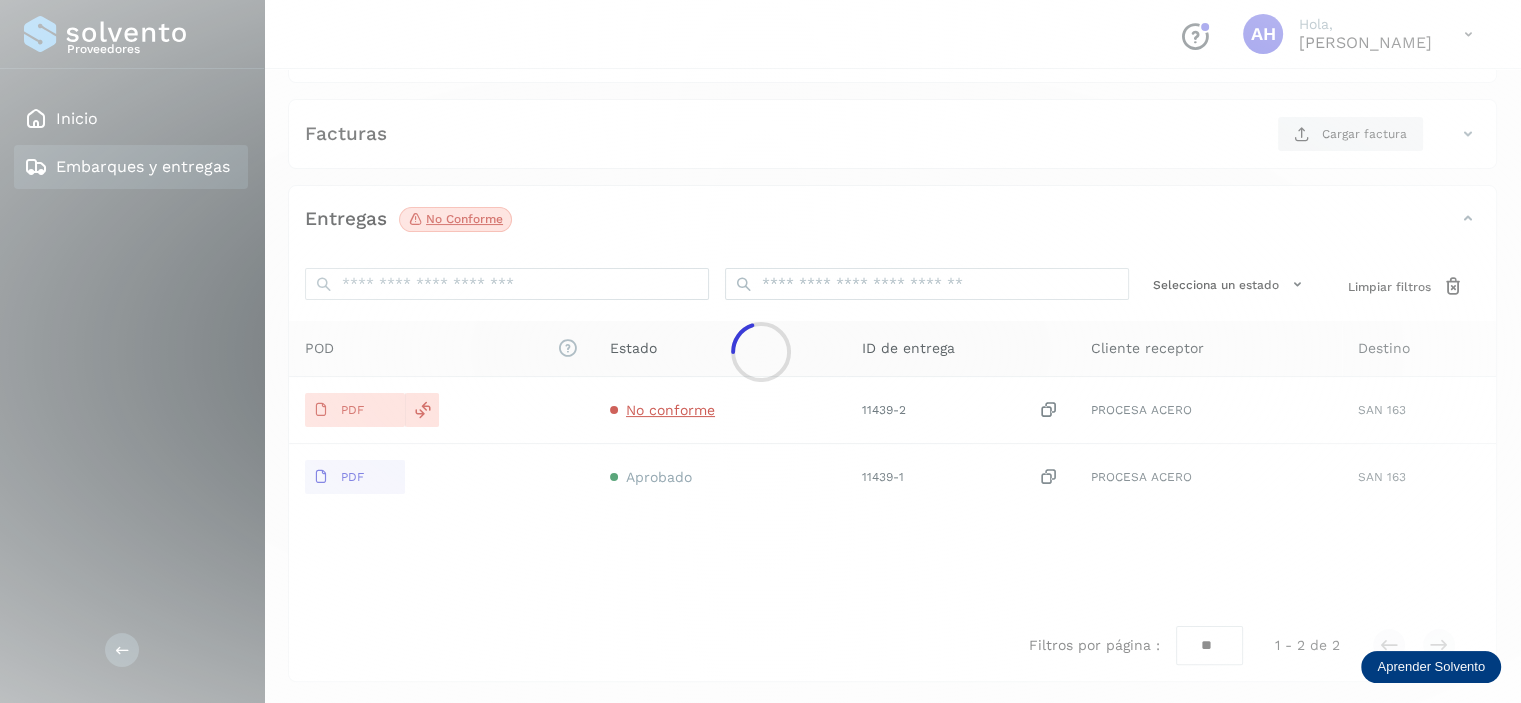 scroll, scrollTop: 308, scrollLeft: 0, axis: vertical 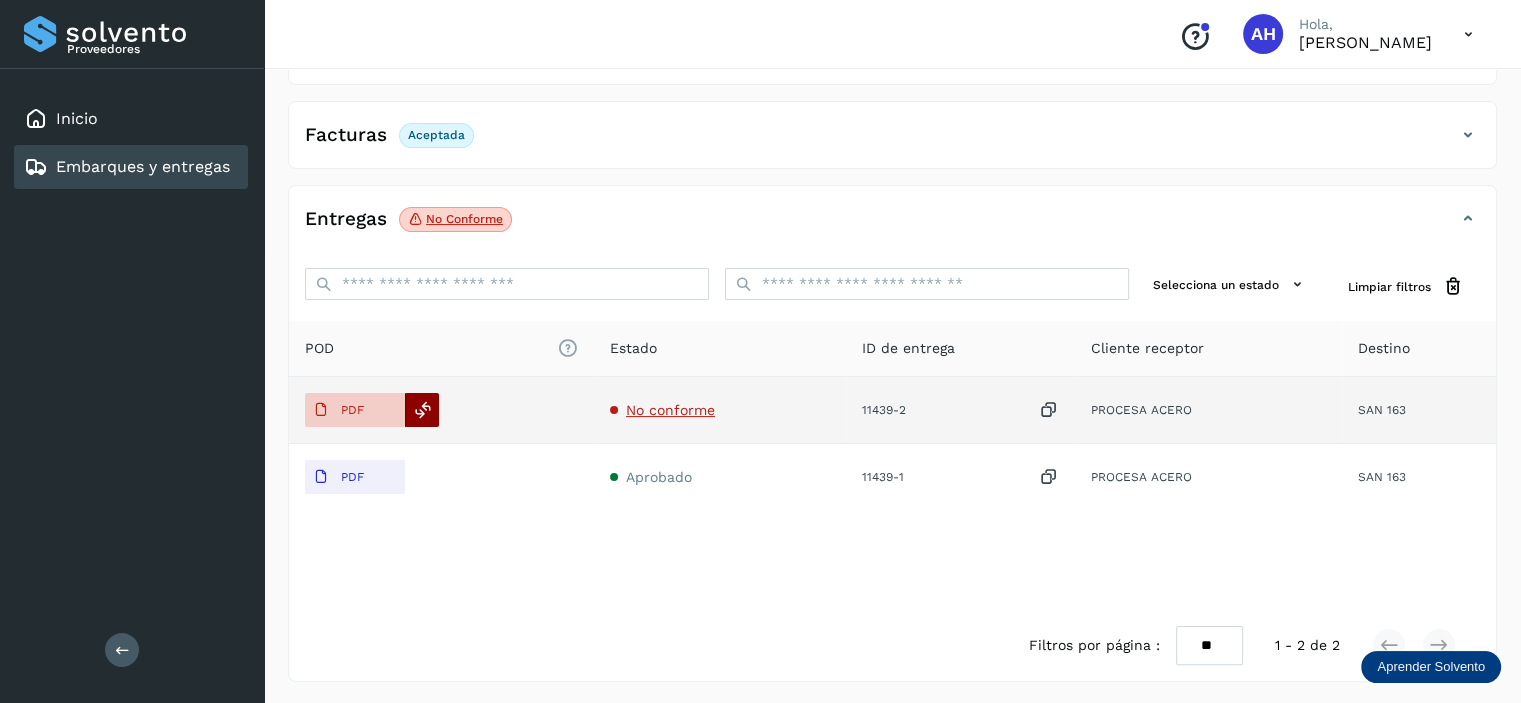 click at bounding box center (423, 410) 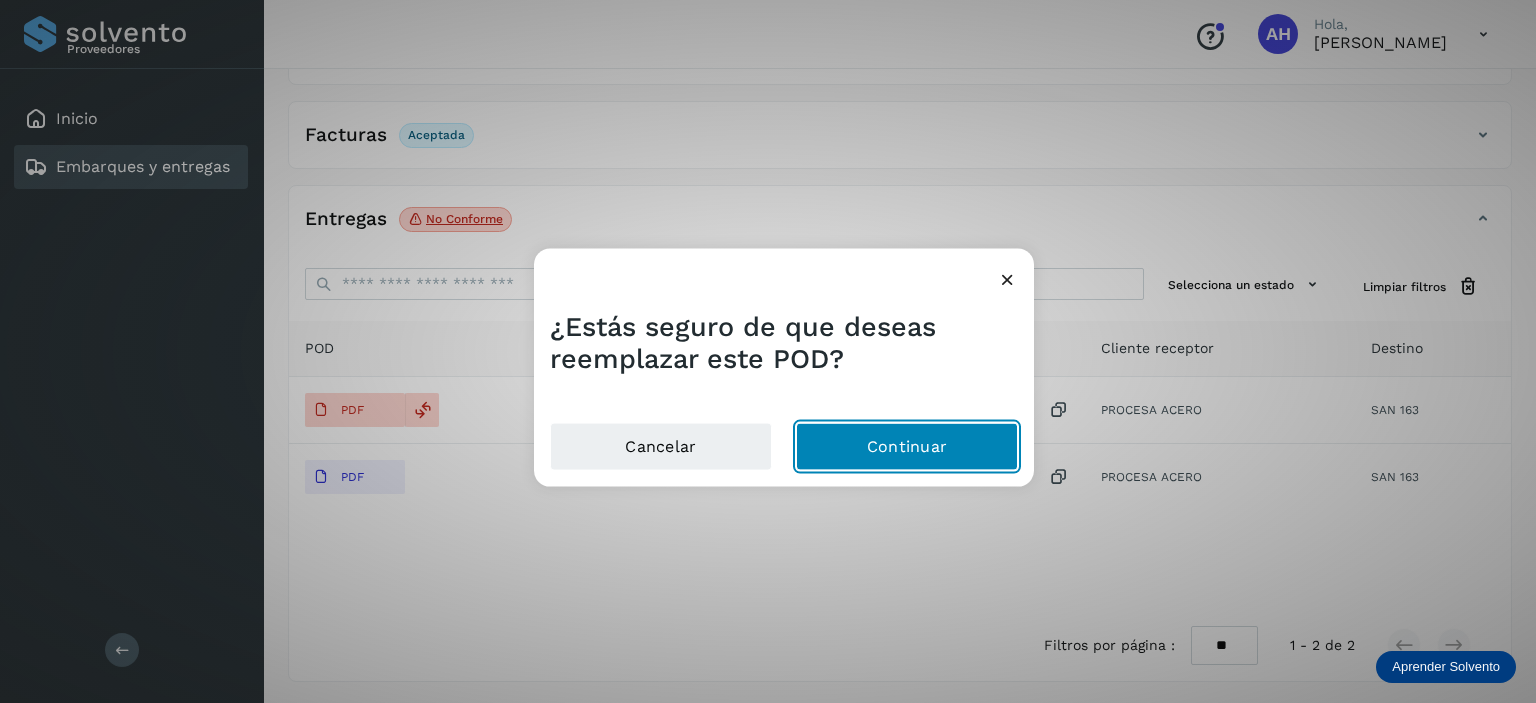 click on "Continuar" 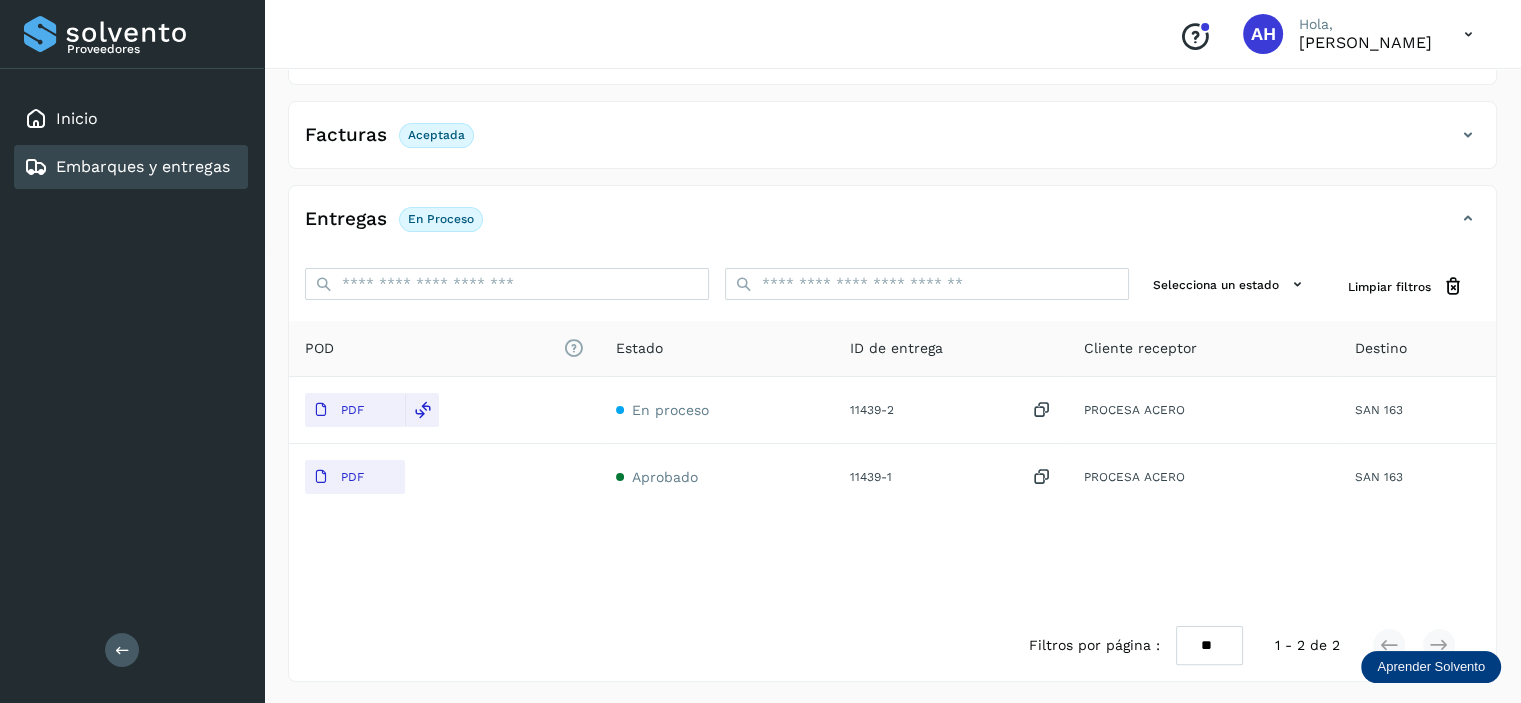 drag, startPoint x: 372, startPoint y: 478, endPoint x: 505, endPoint y: 593, distance: 175.82378 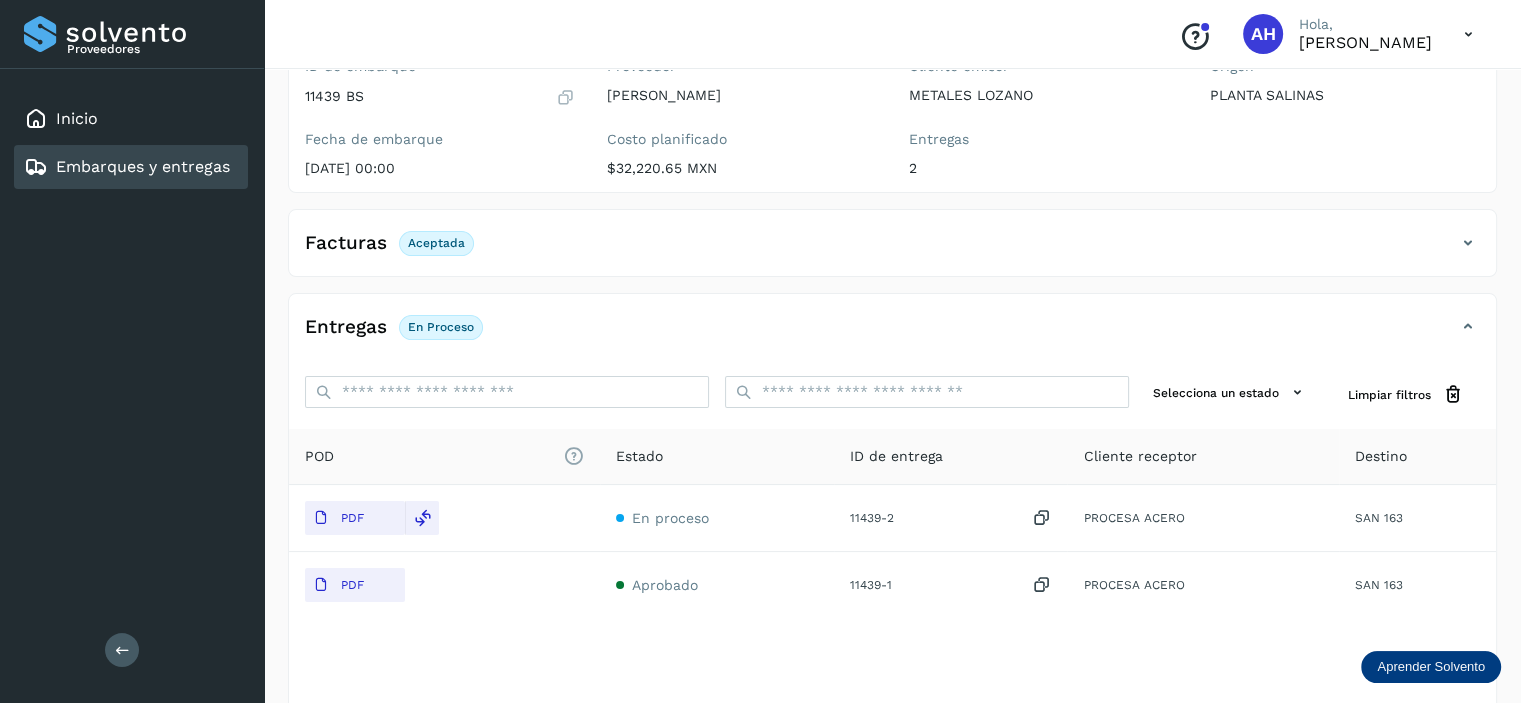 scroll, scrollTop: 300, scrollLeft: 0, axis: vertical 